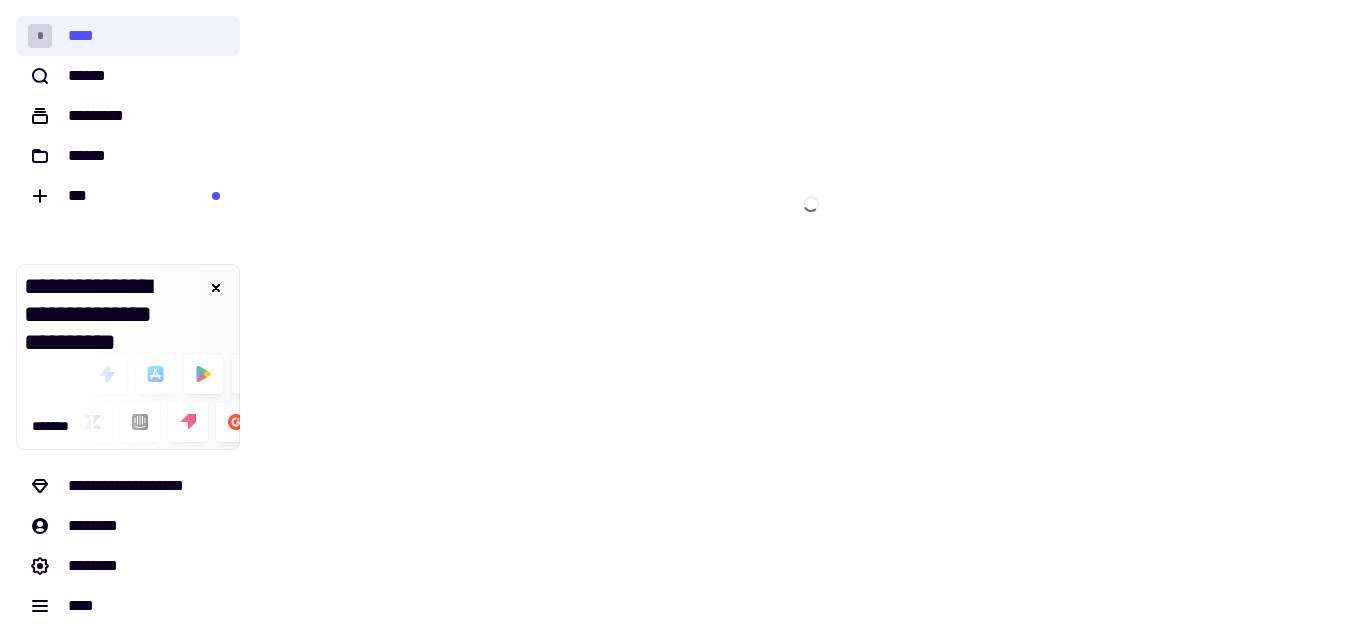 scroll, scrollTop: 0, scrollLeft: 0, axis: both 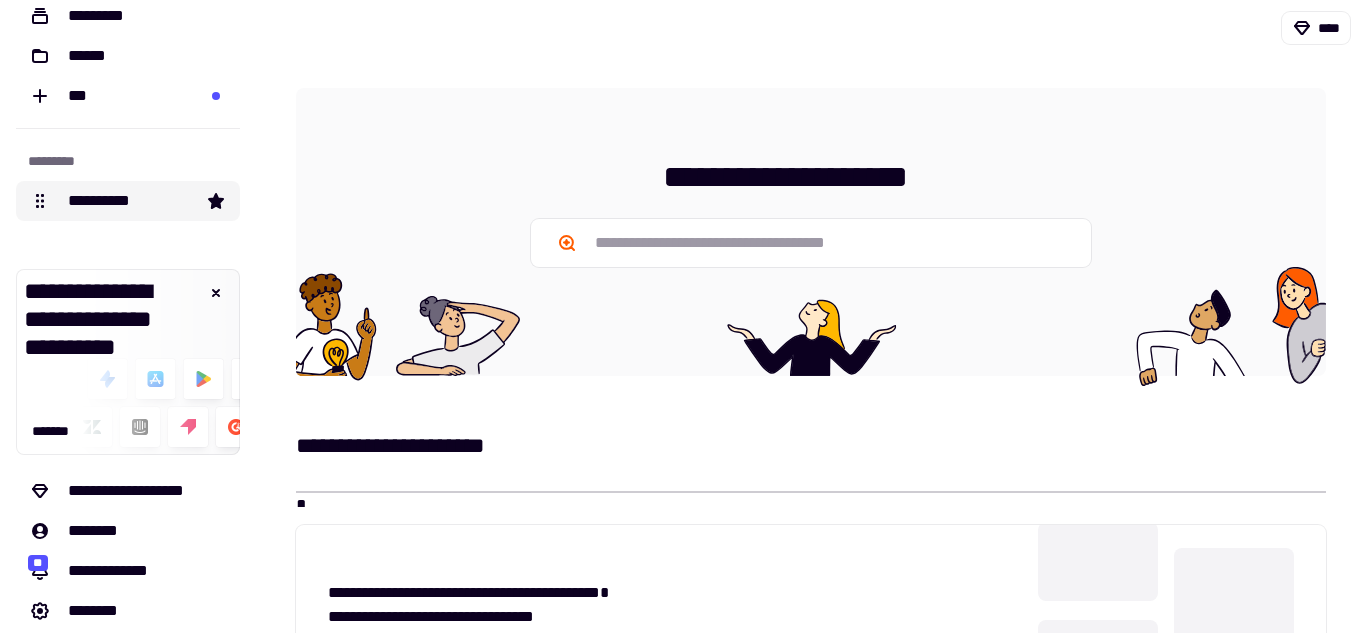 click on "**********" 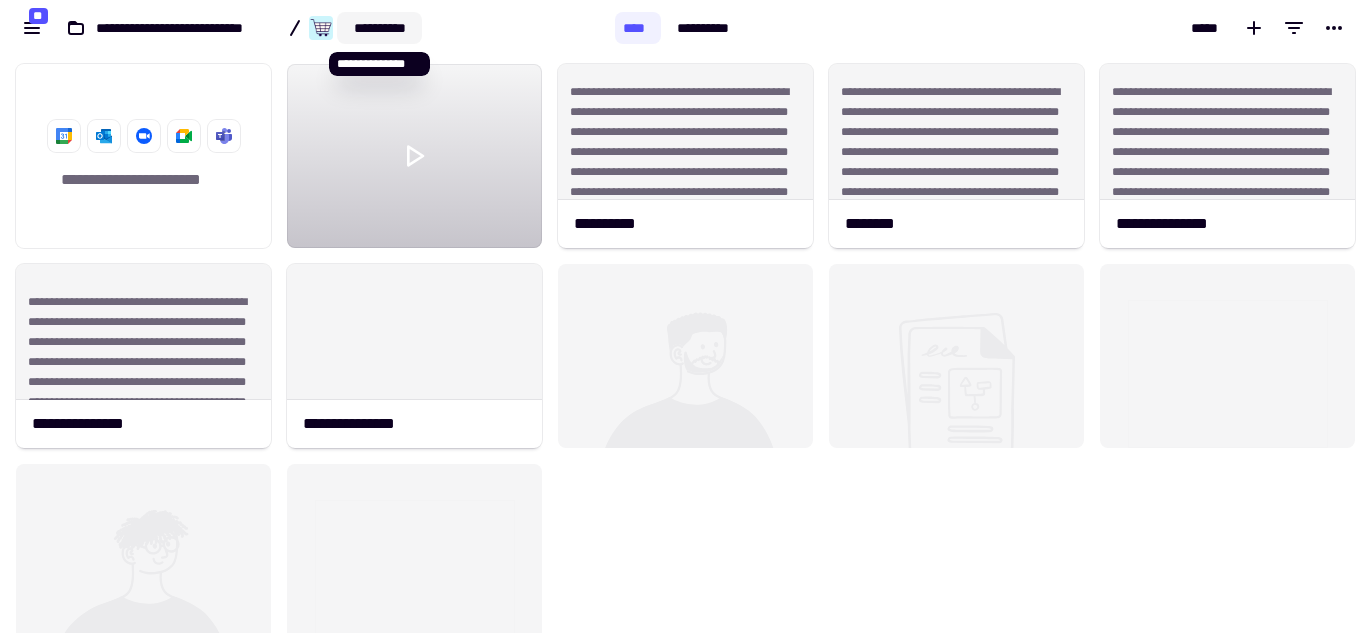 scroll, scrollTop: 16, scrollLeft: 16, axis: both 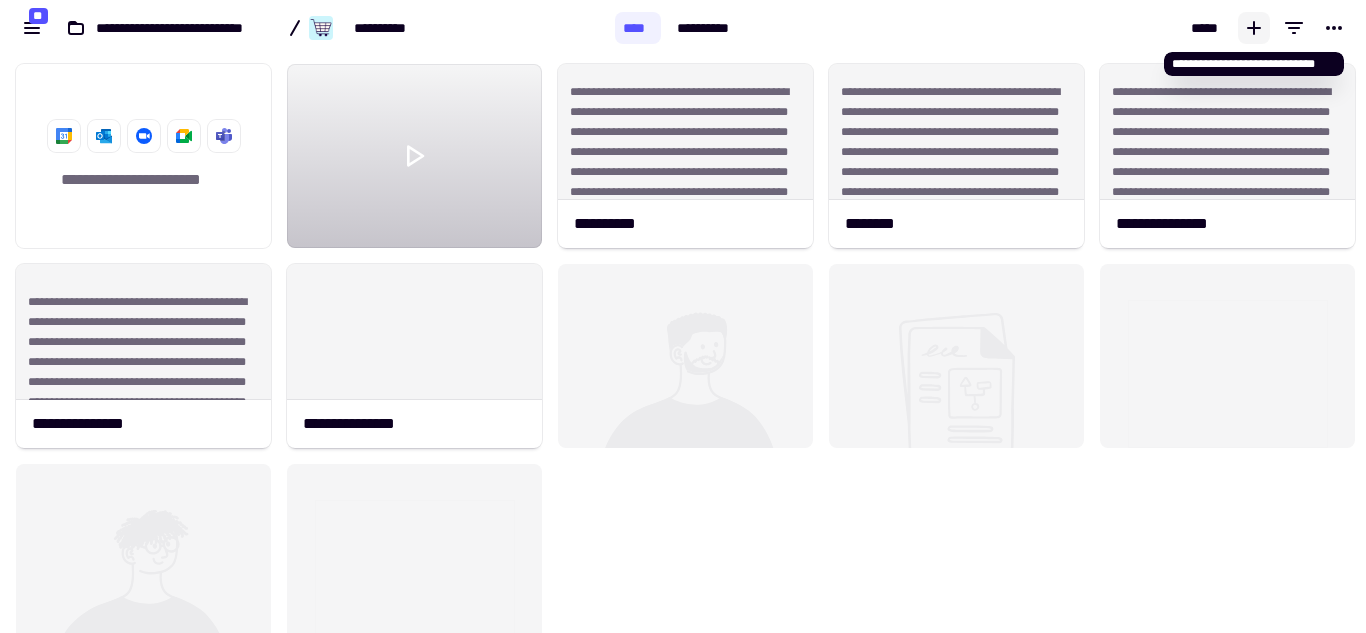 click 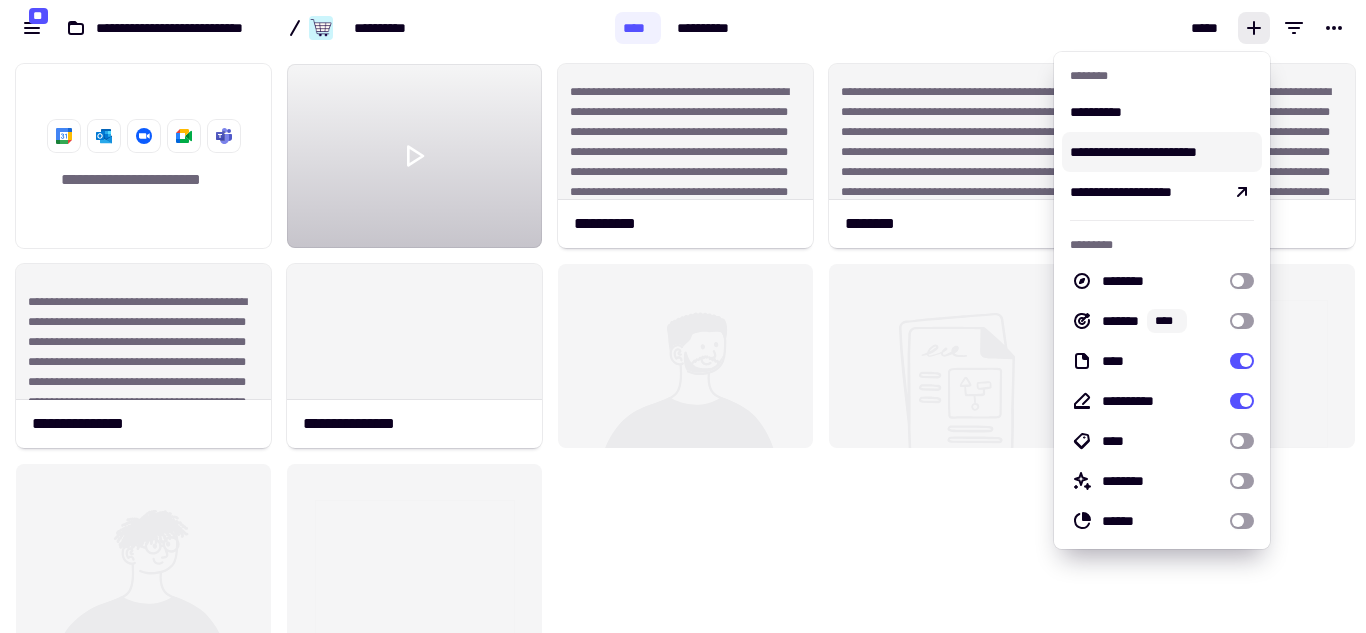 click on "**********" at bounding box center [1162, 152] 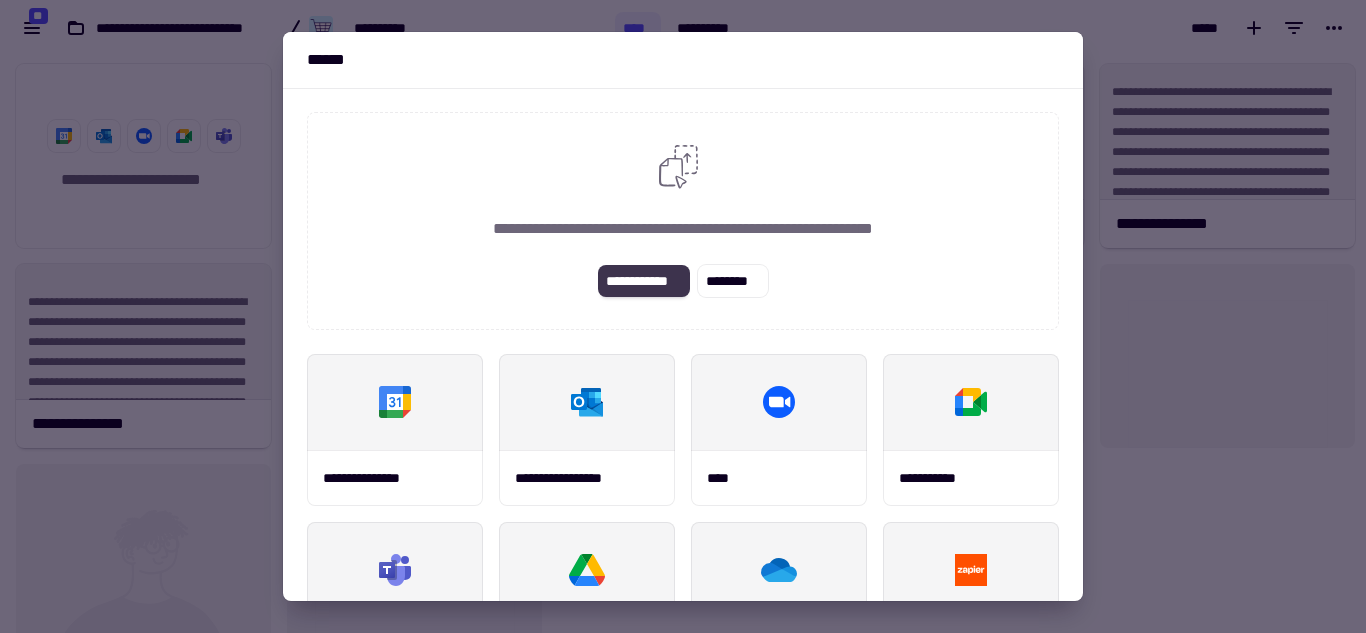 click on "**********" 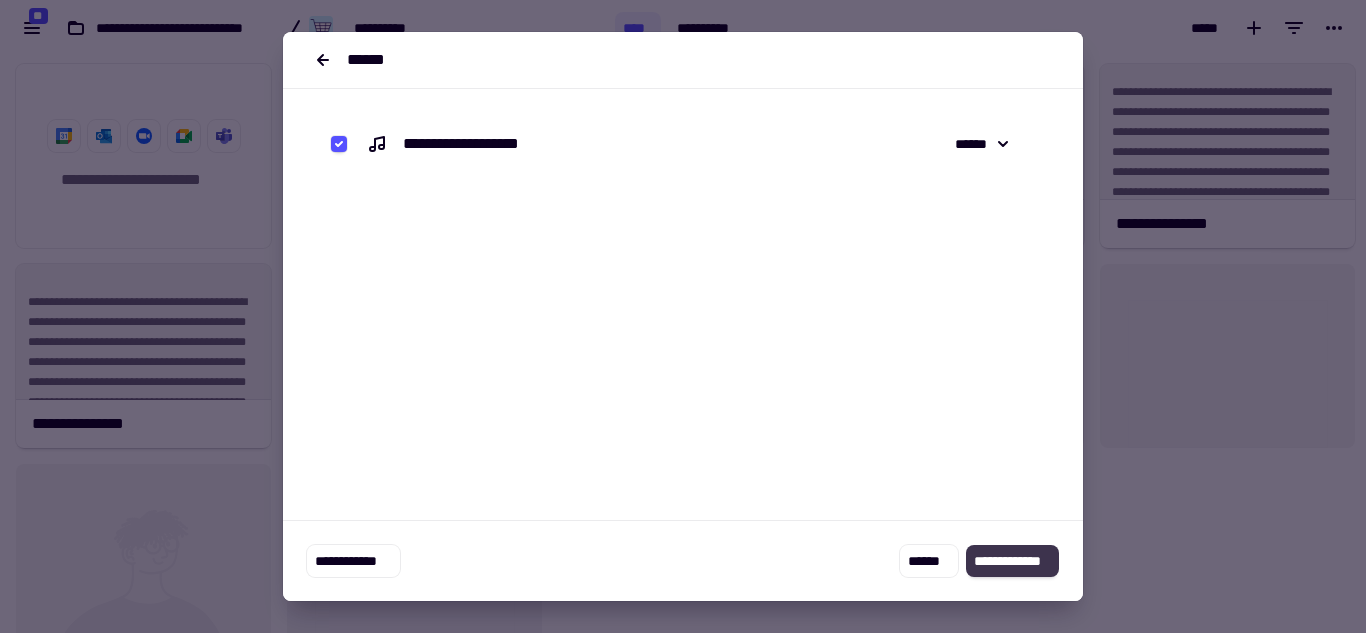click on "**********" 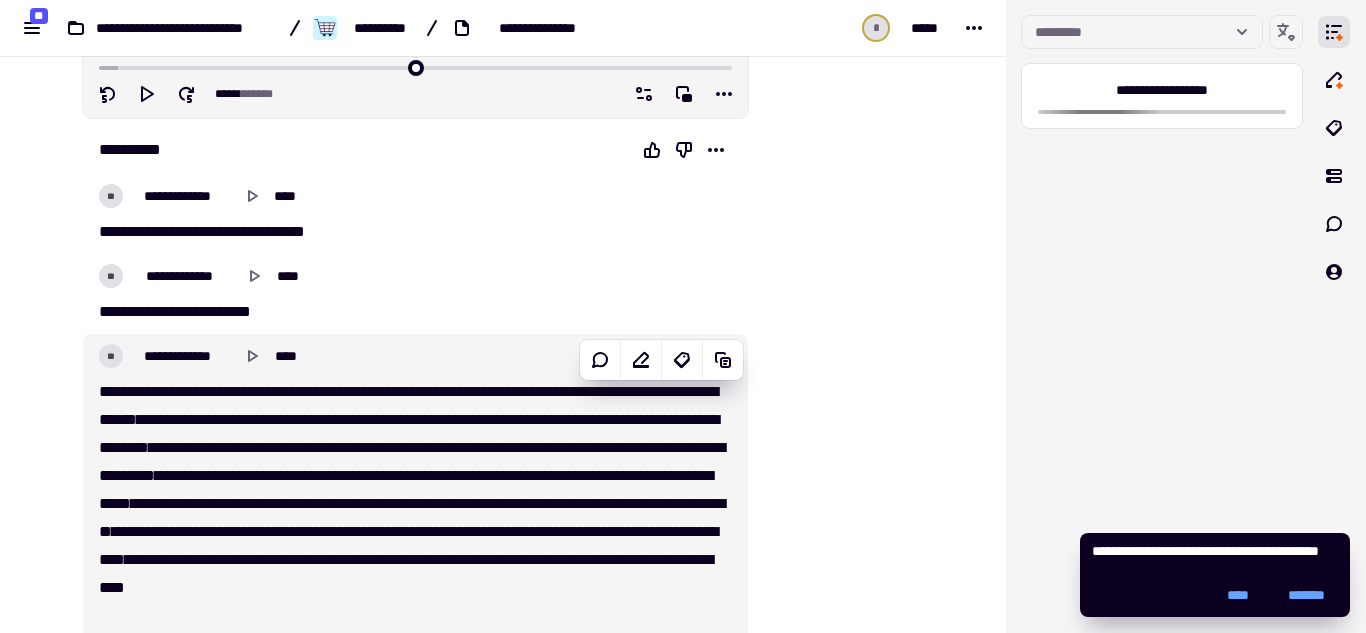 scroll, scrollTop: 200, scrollLeft: 0, axis: vertical 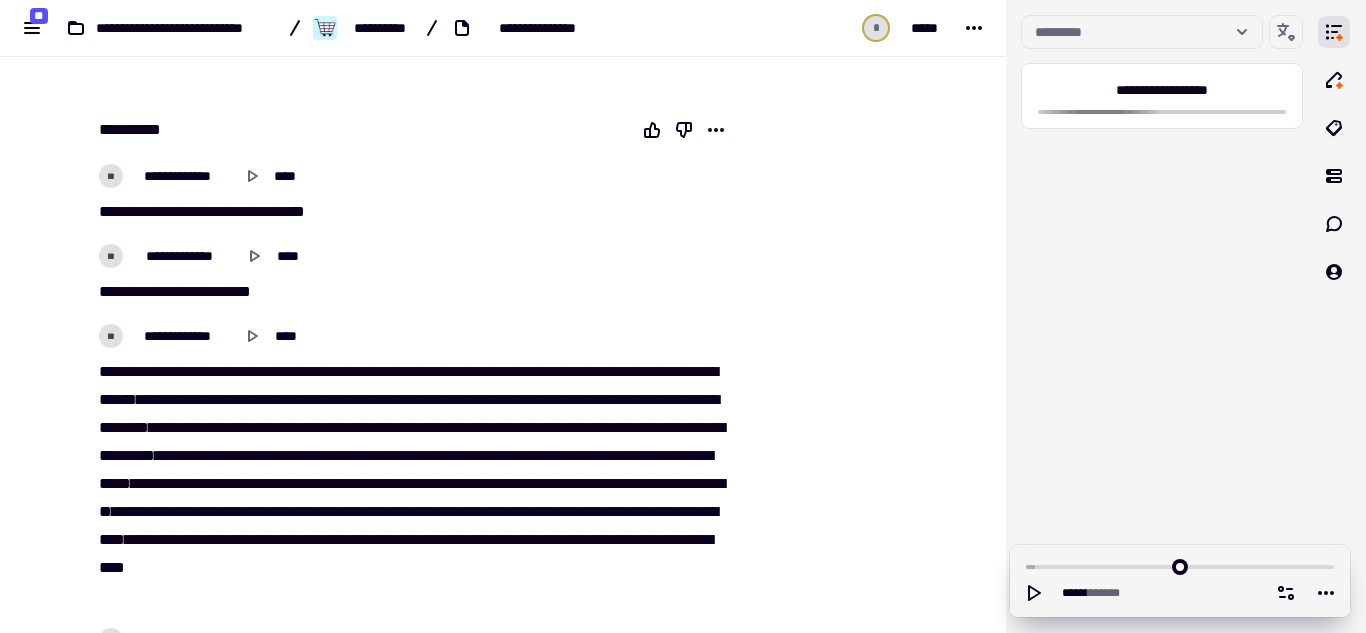 drag, startPoint x: 91, startPoint y: 213, endPoint x: 205, endPoint y: 230, distance: 115.260574 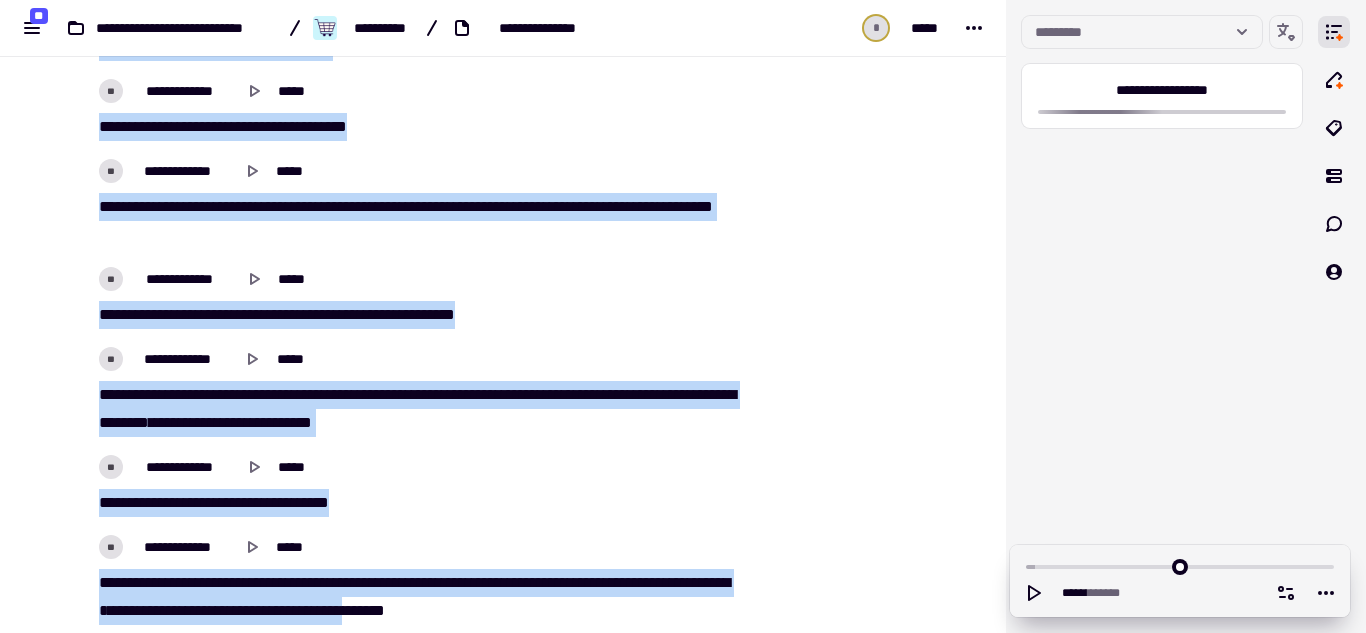 scroll, scrollTop: 7181, scrollLeft: 0, axis: vertical 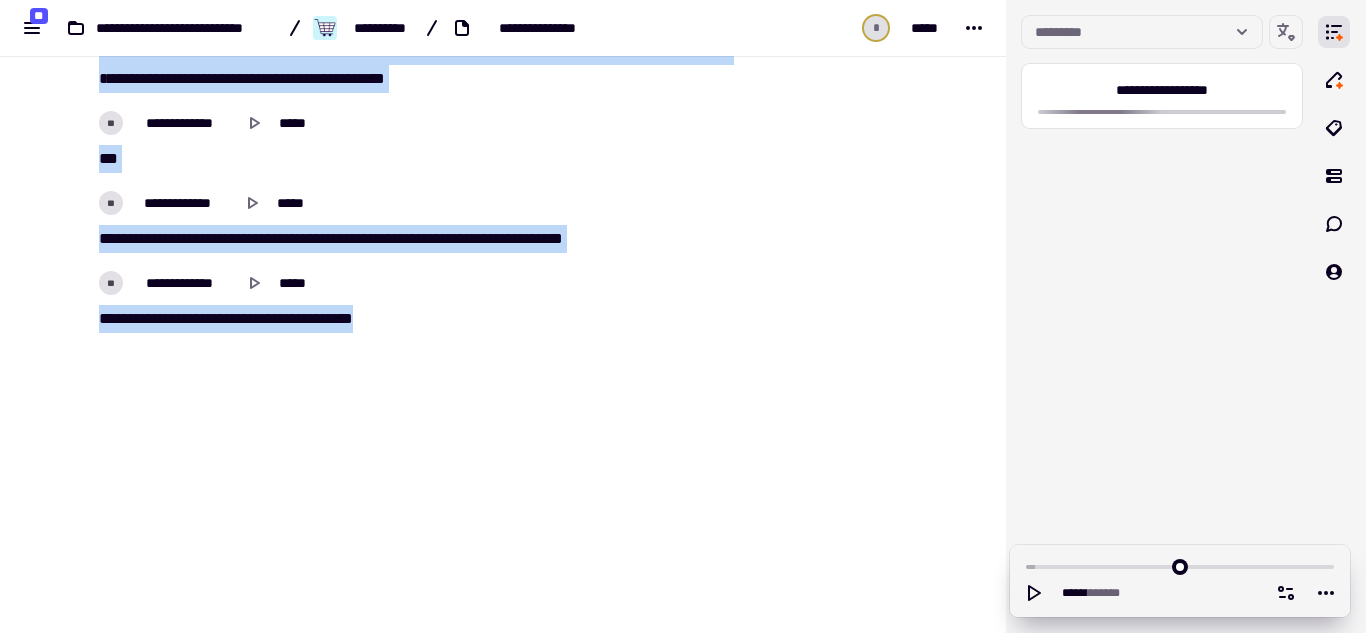 drag, startPoint x: 93, startPoint y: 207, endPoint x: 482, endPoint y: 306, distance: 401.40005 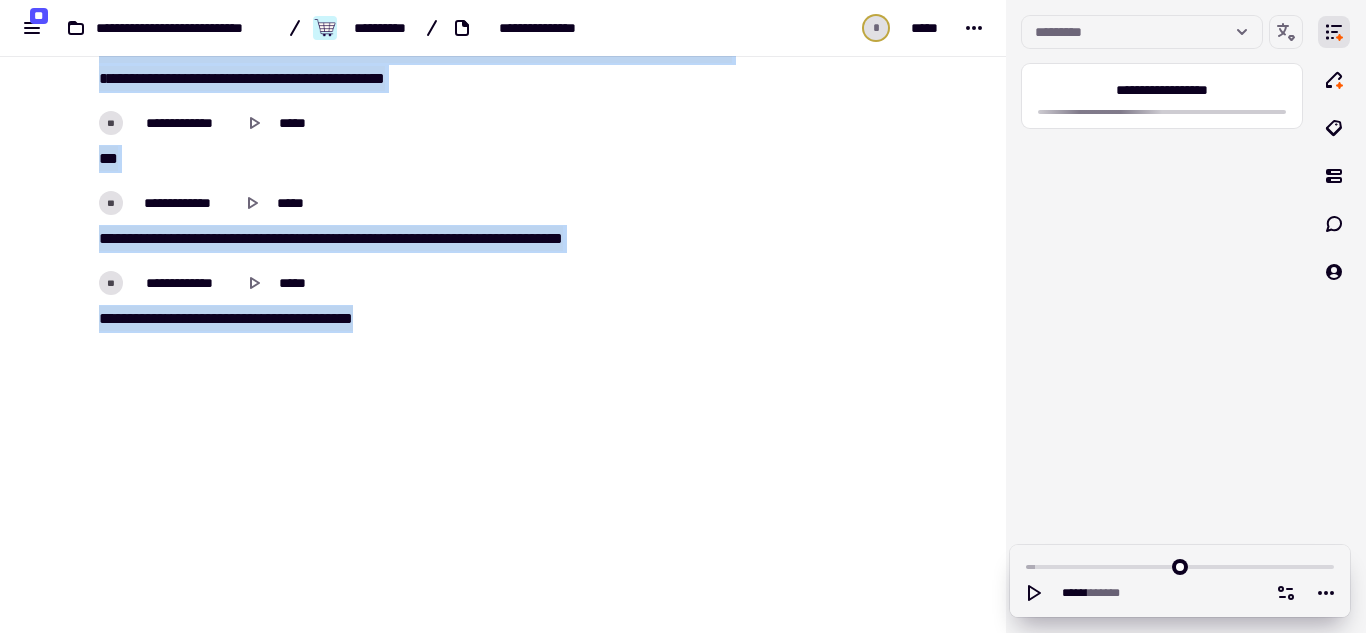 copy on "**********" 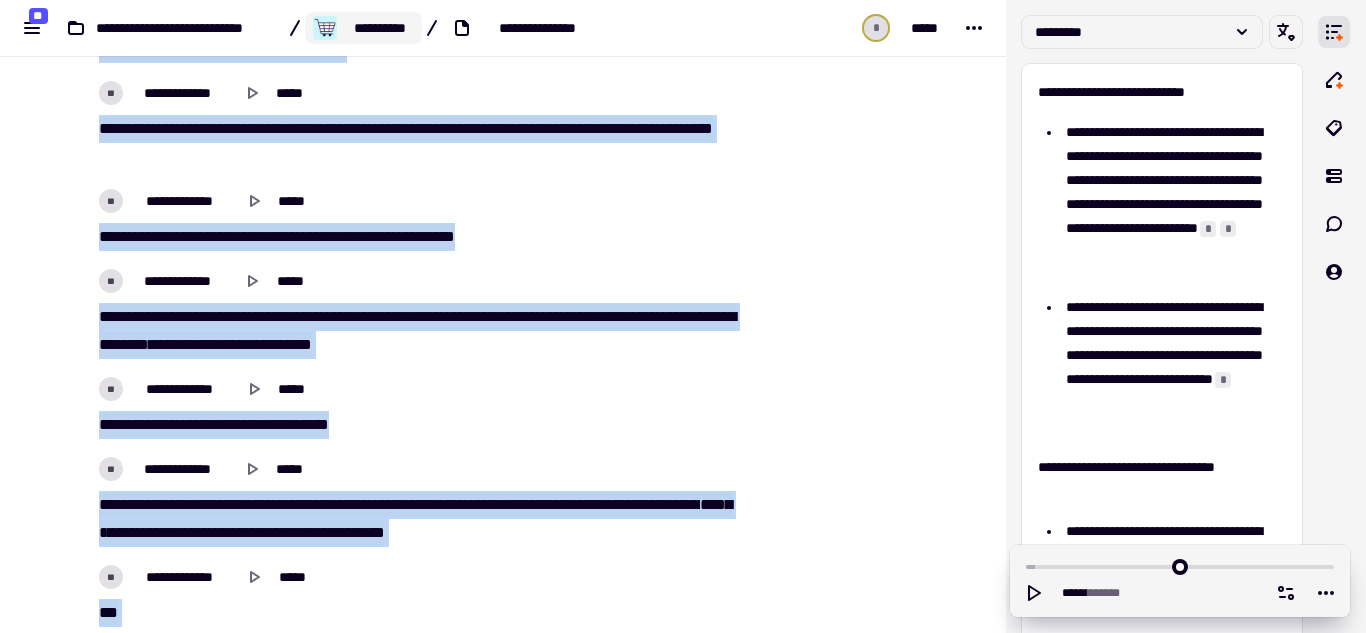 scroll, scrollTop: 6681, scrollLeft: 0, axis: vertical 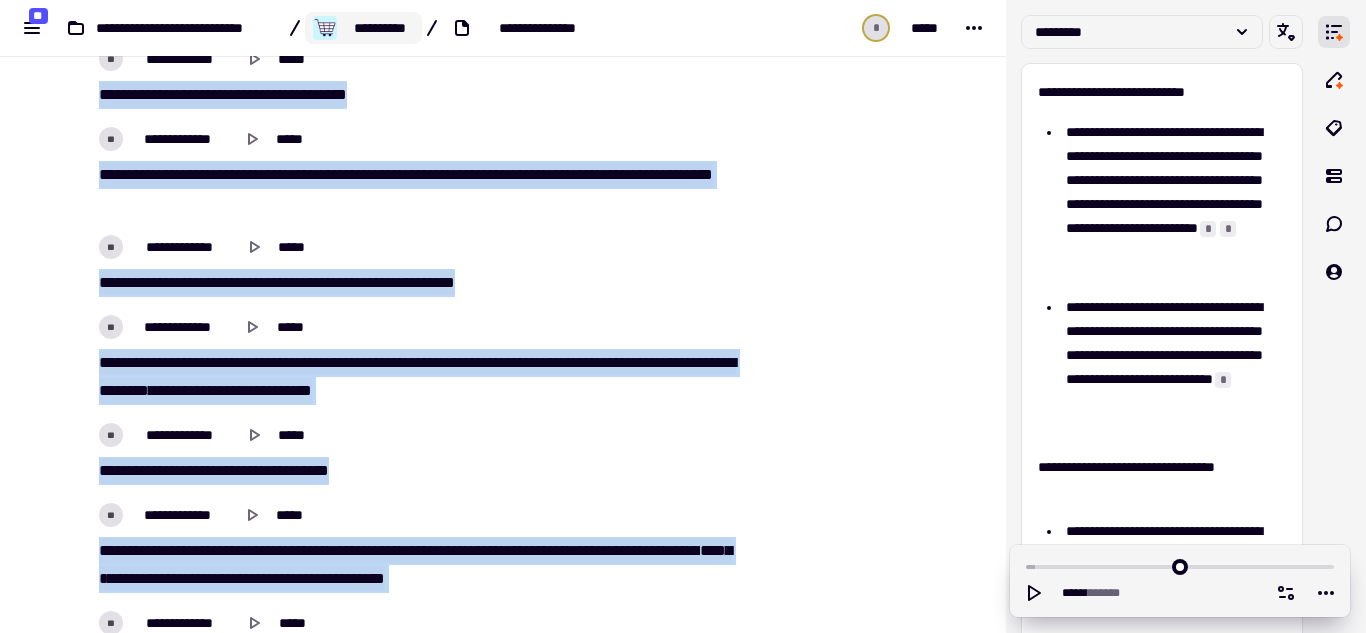 click on "**********" 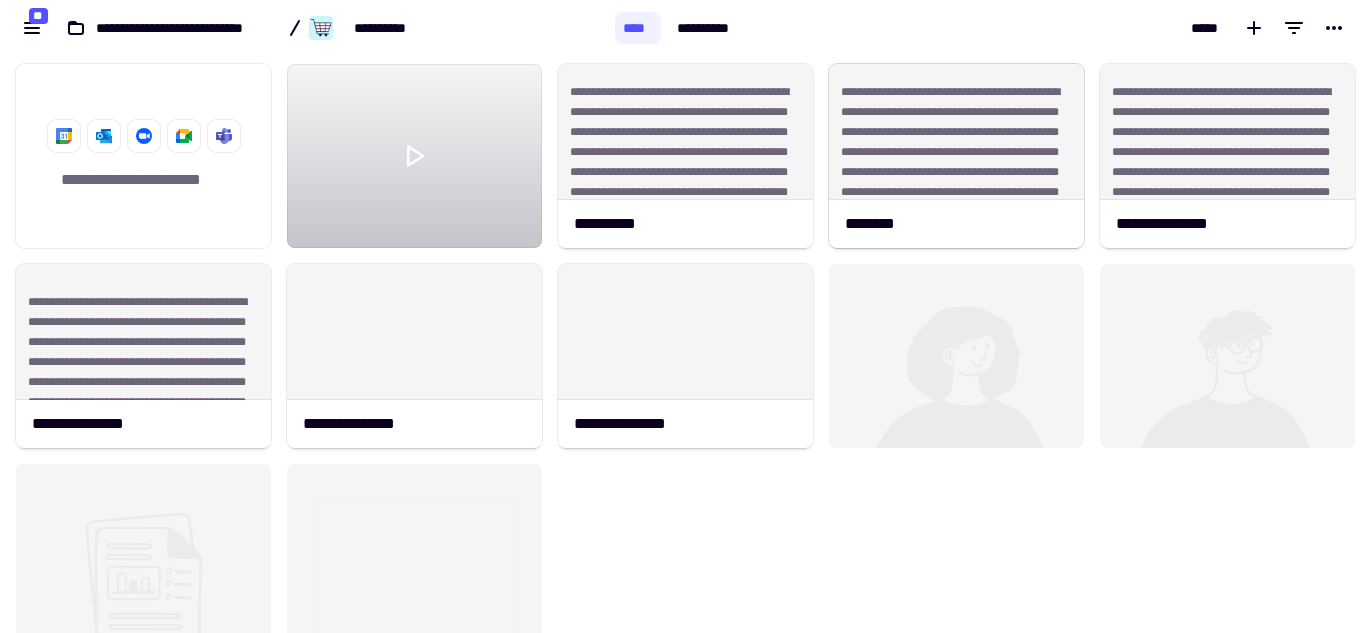 scroll, scrollTop: 16, scrollLeft: 16, axis: both 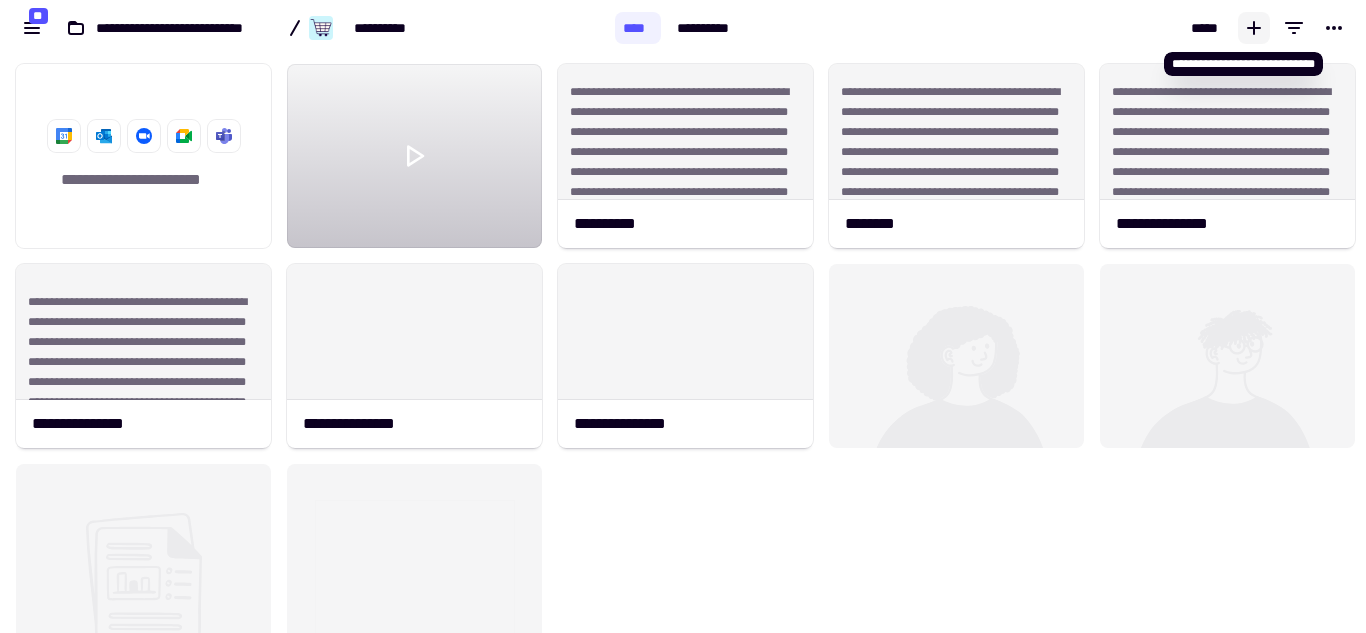 click 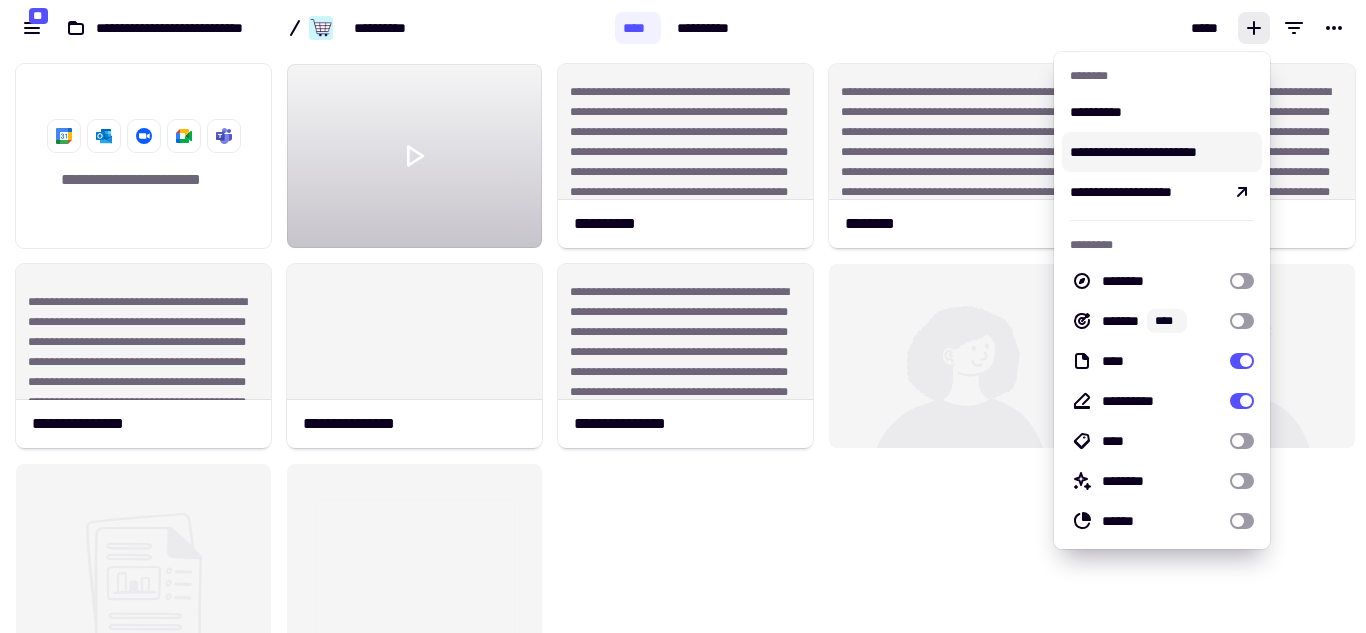 click on "**********" at bounding box center (1162, 152) 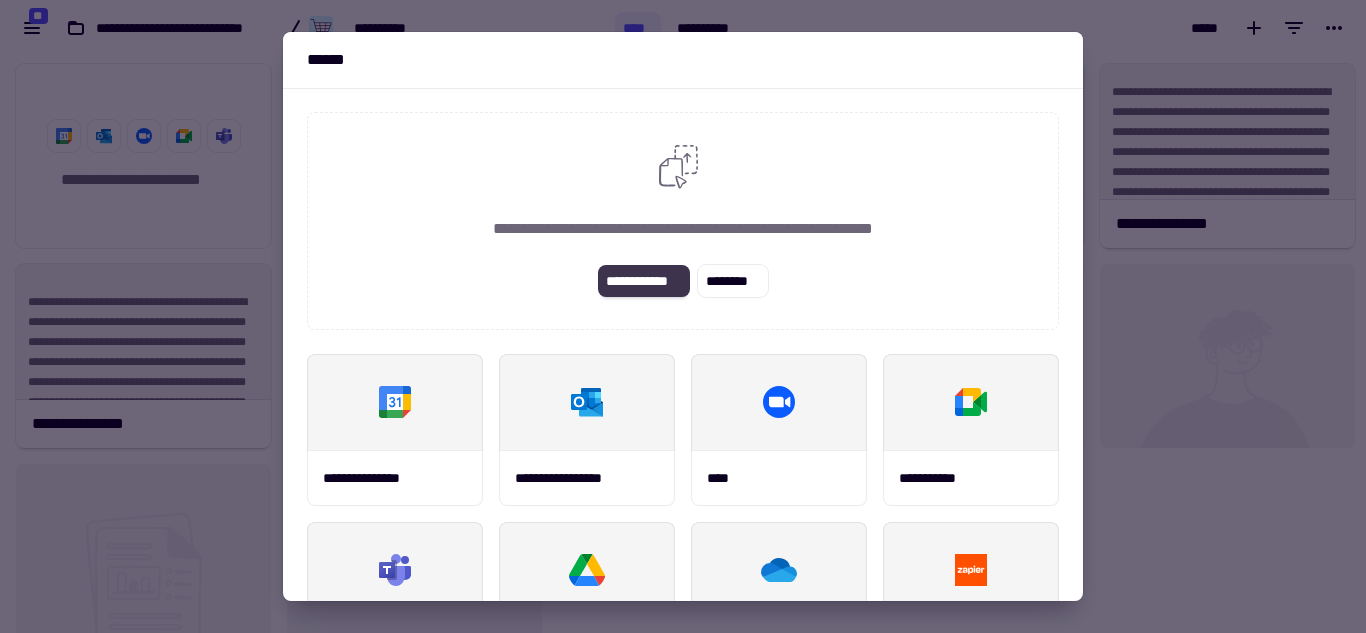 click on "**********" 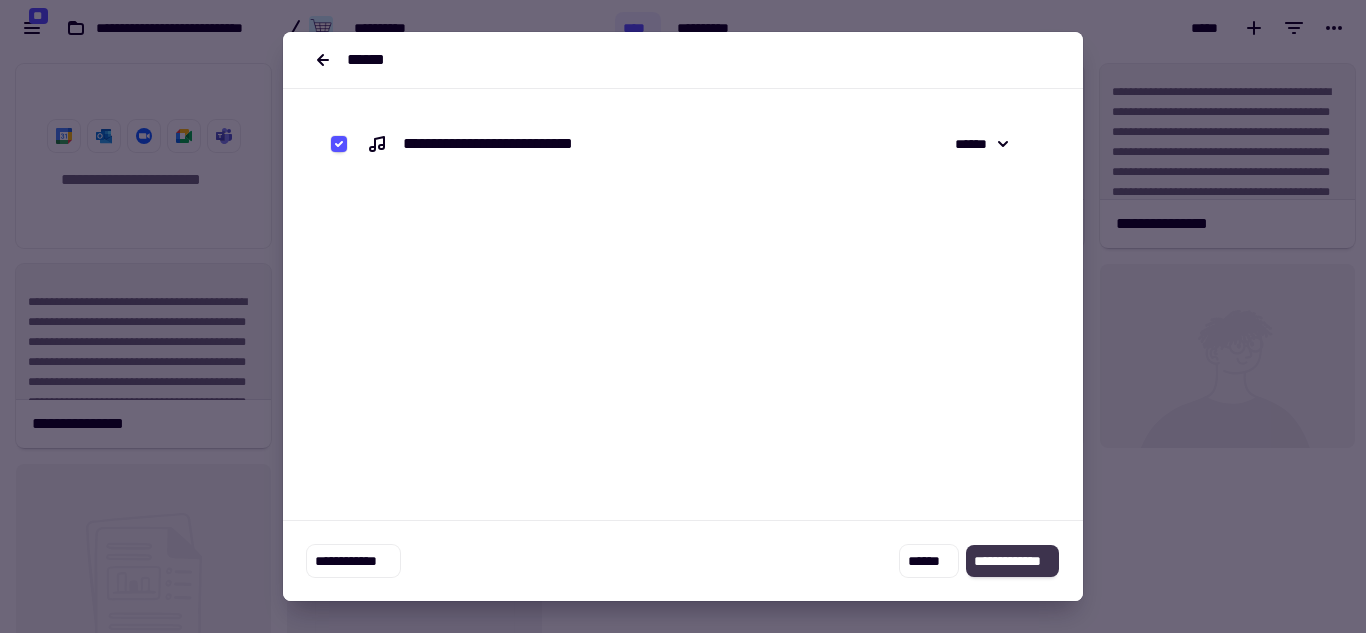 click on "**********" 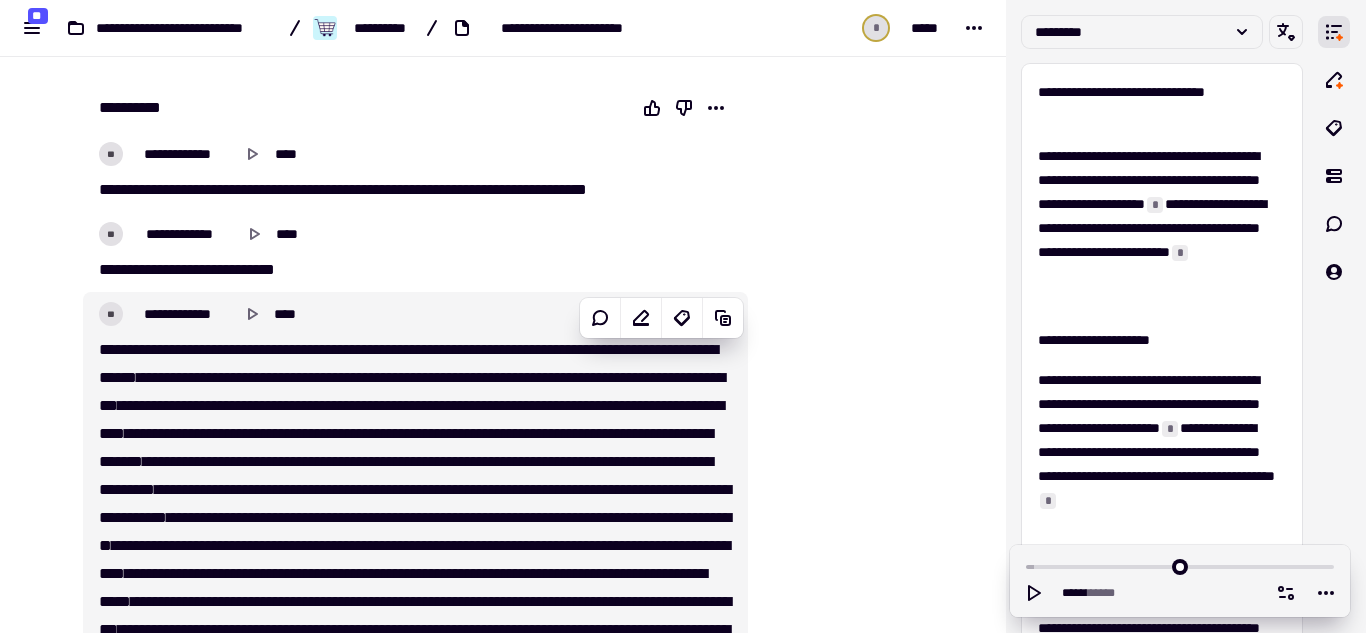 scroll, scrollTop: 200, scrollLeft: 0, axis: vertical 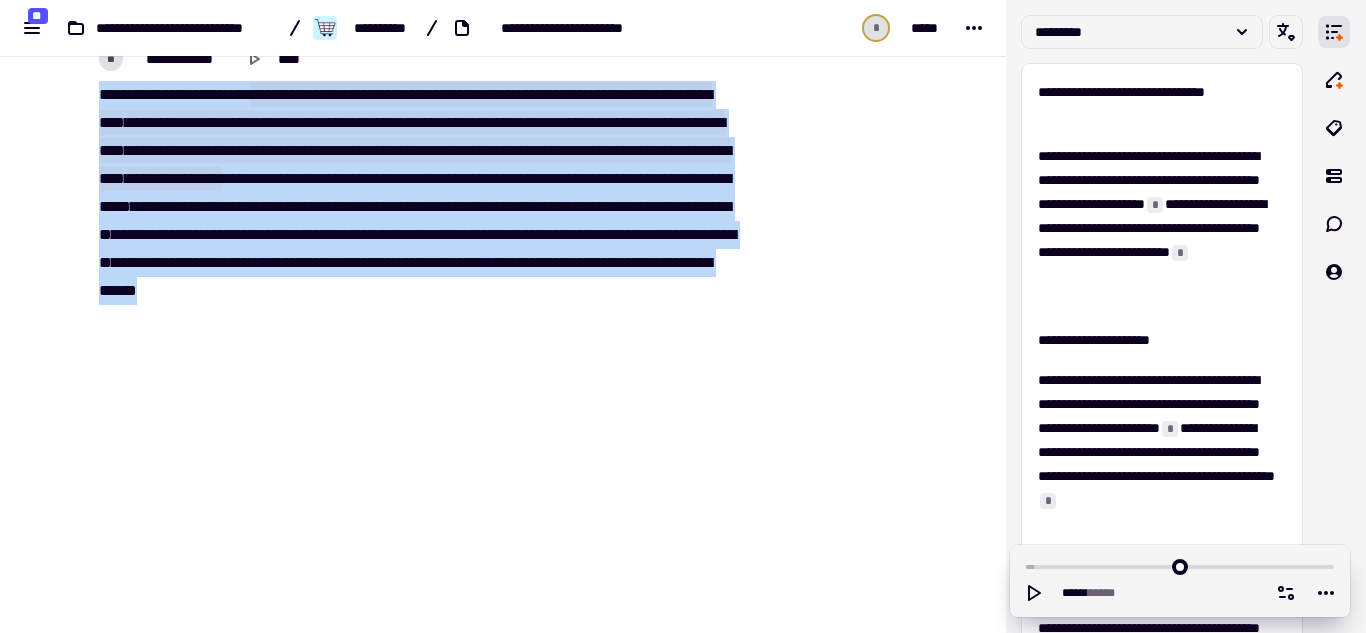 drag, startPoint x: 86, startPoint y: 214, endPoint x: 786, endPoint y: 379, distance: 719.1836 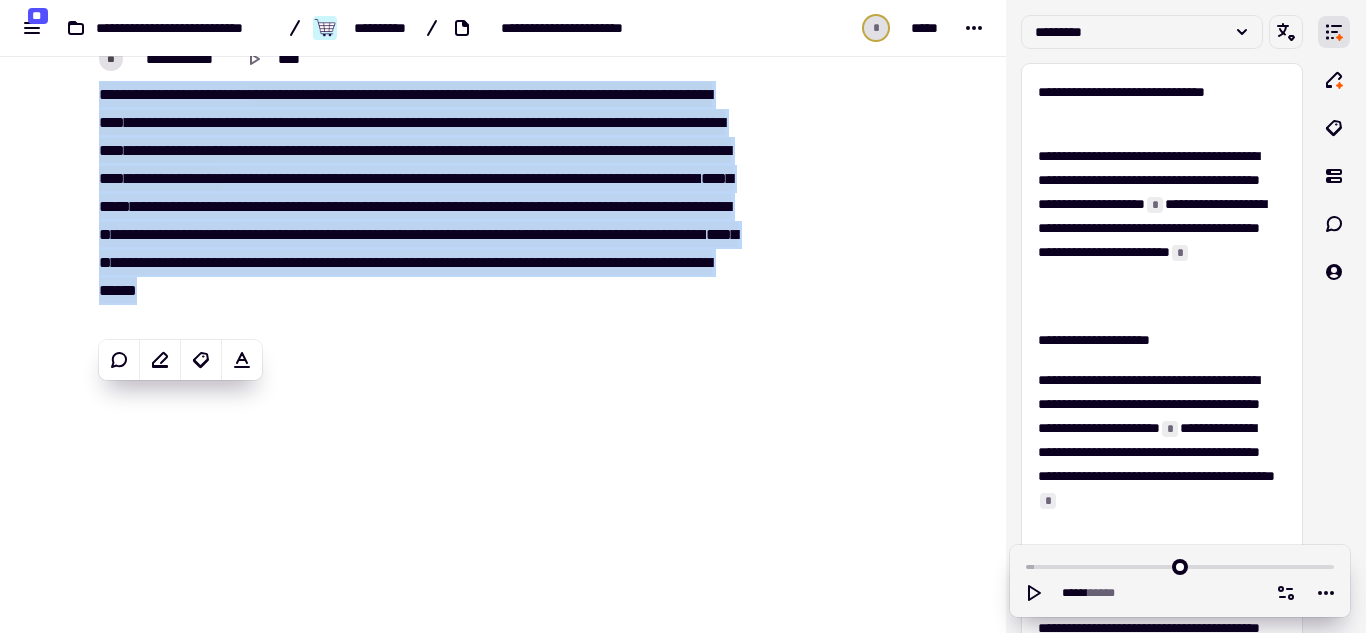 copy on "**********" 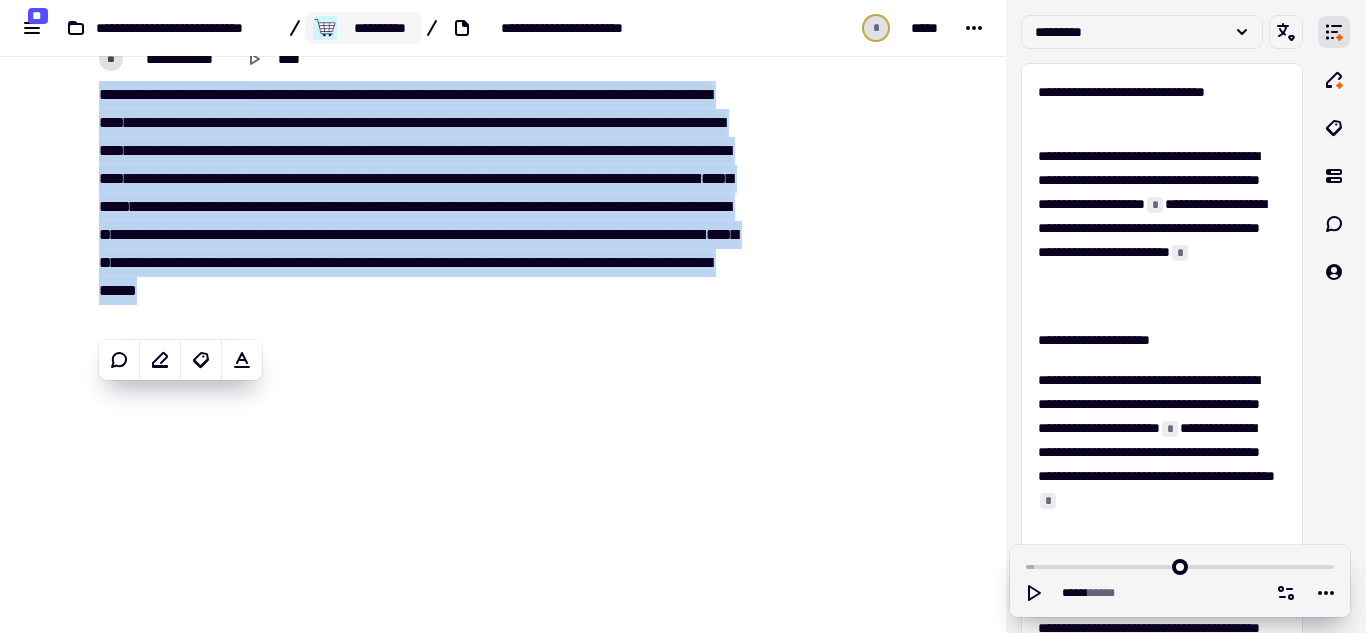 click on "**********" 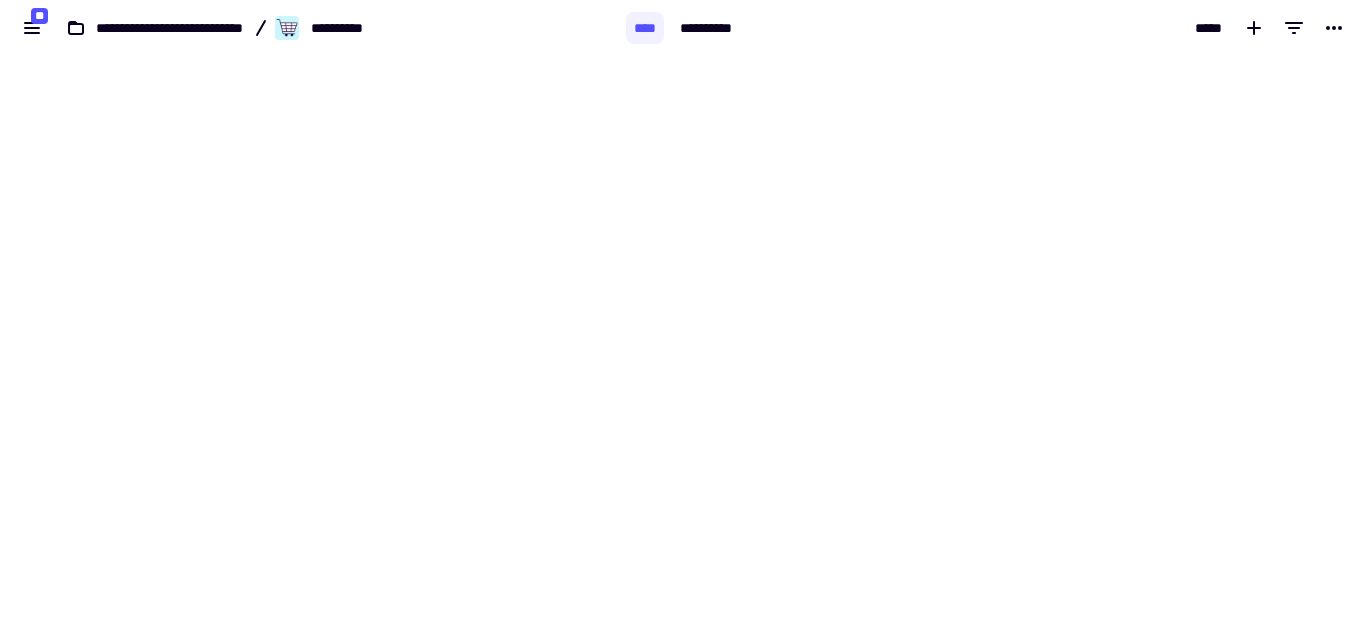 click on "**********" 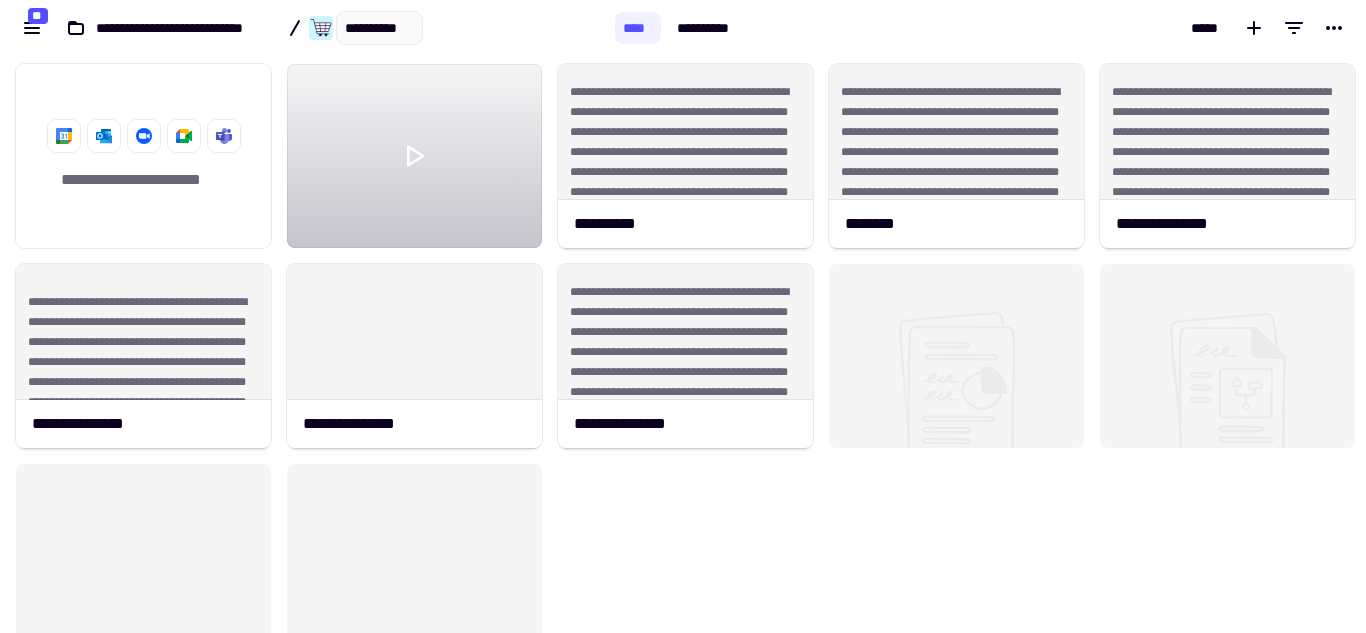 scroll, scrollTop: 16, scrollLeft: 16, axis: both 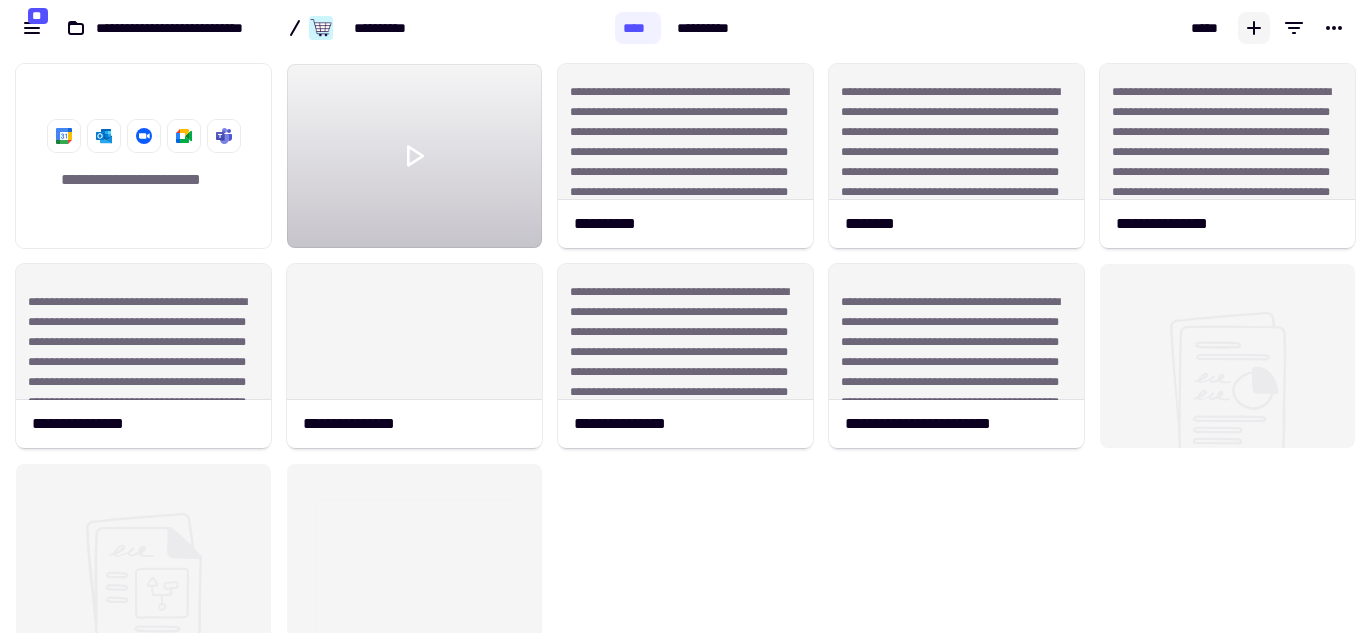 click 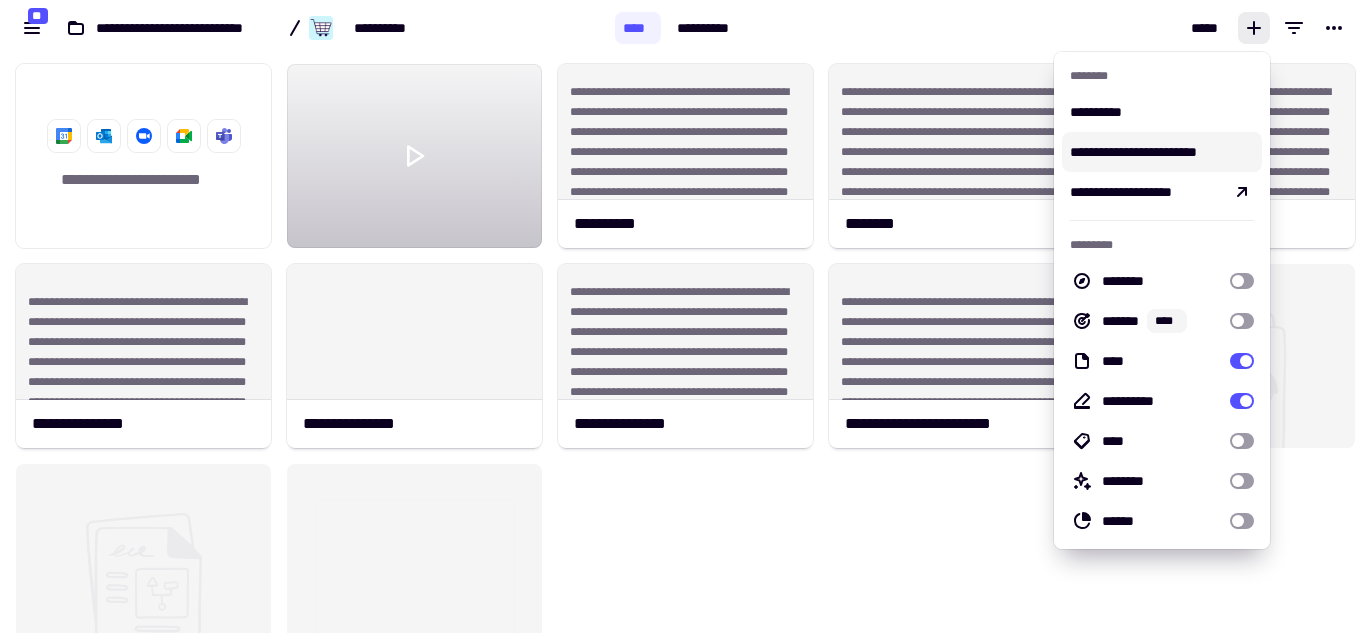 click on "**********" at bounding box center [1162, 152] 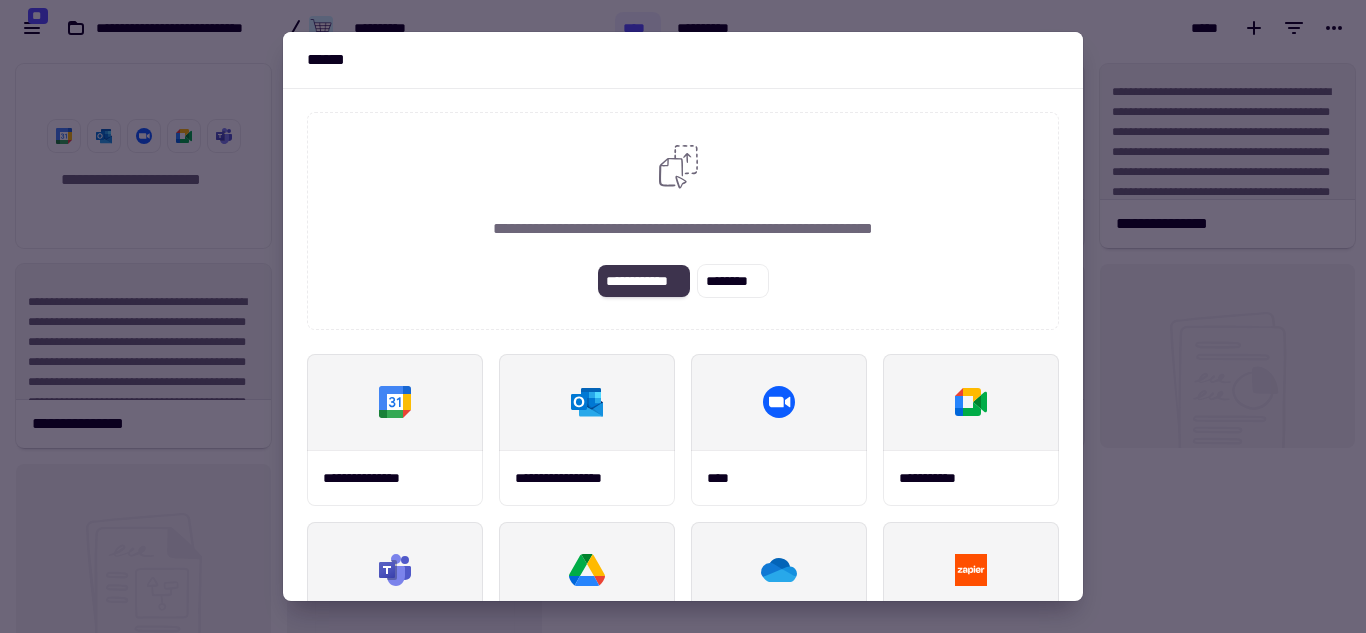 click on "**********" 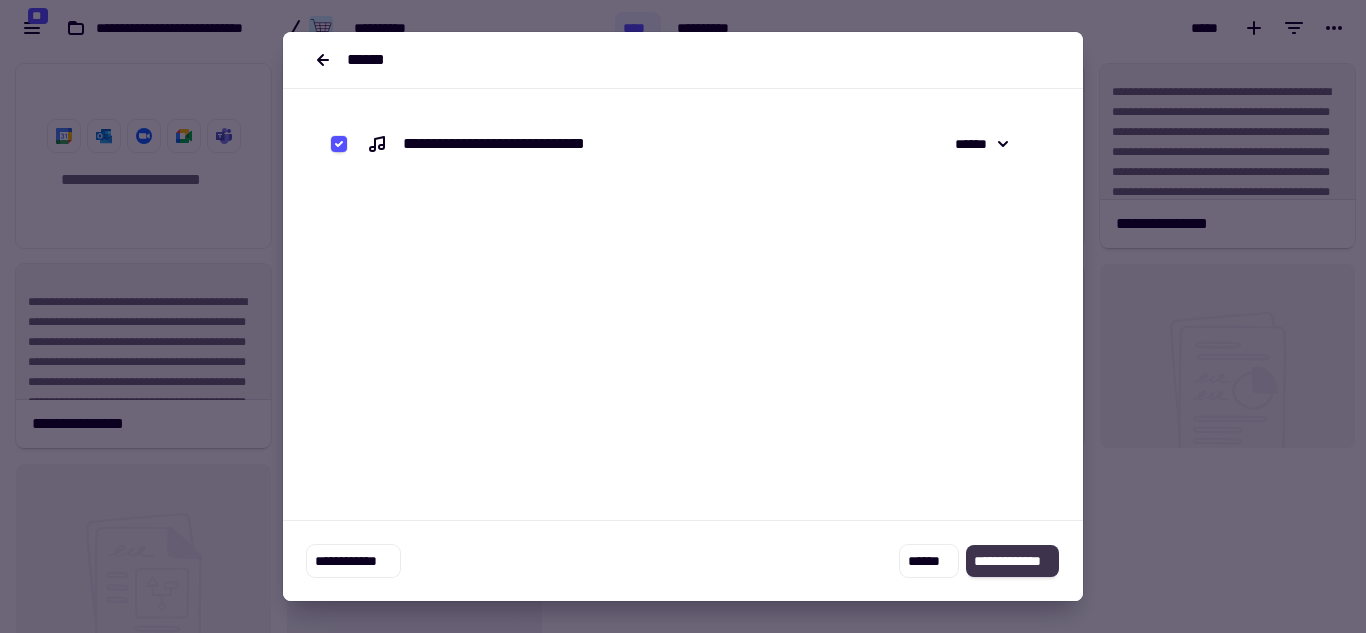 click on "**********" 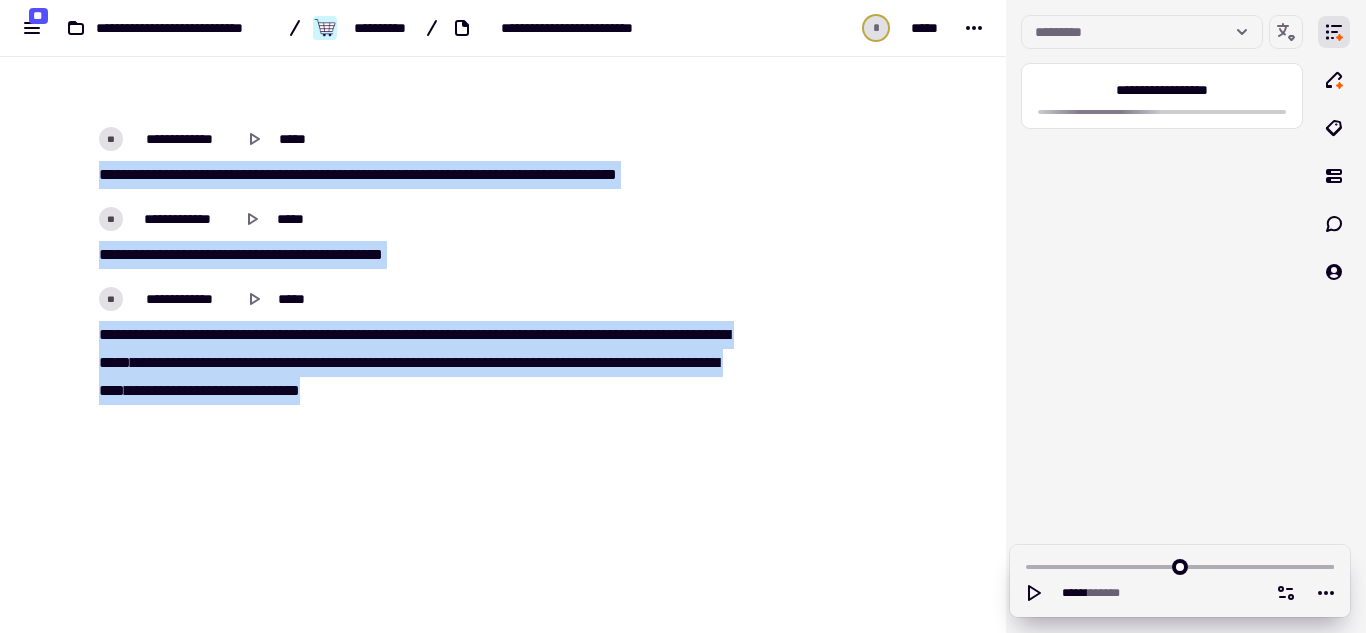 scroll, scrollTop: 9053, scrollLeft: 0, axis: vertical 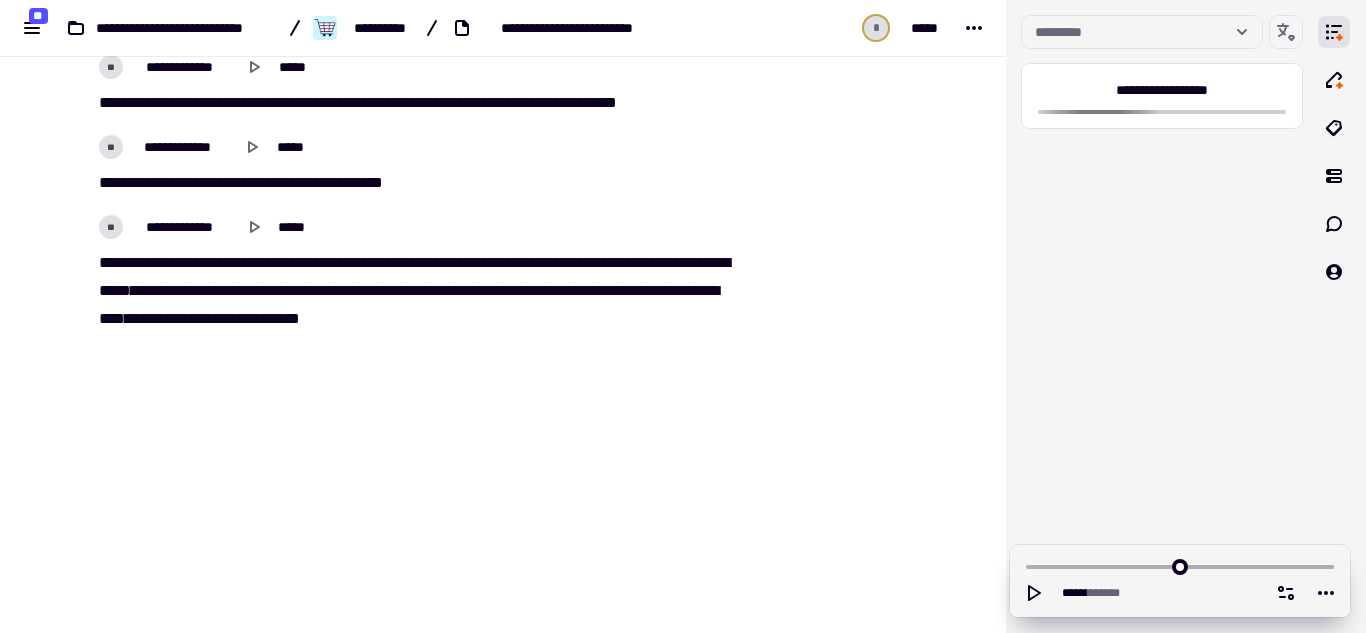 drag, startPoint x: 232, startPoint y: 435, endPoint x: 733, endPoint y: 424, distance: 501.12076 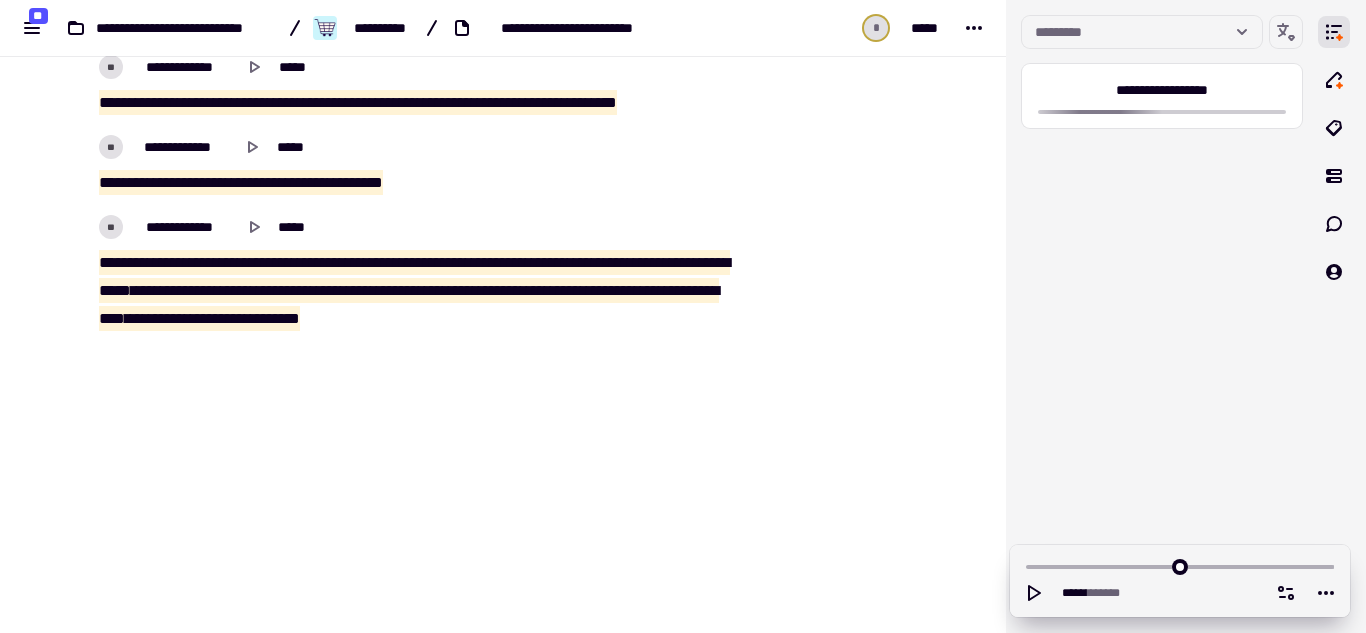 copy on "**********" 